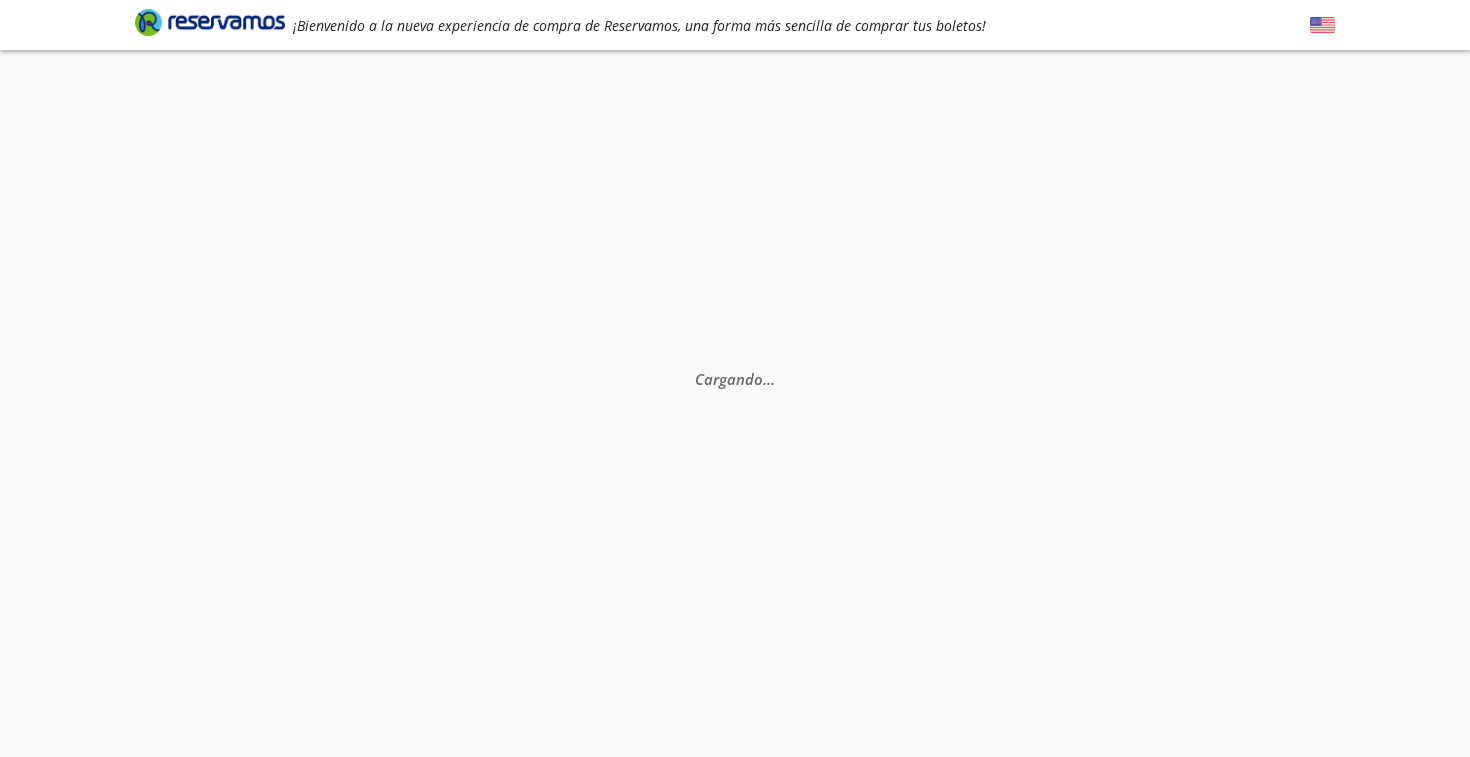 scroll, scrollTop: 0, scrollLeft: 0, axis: both 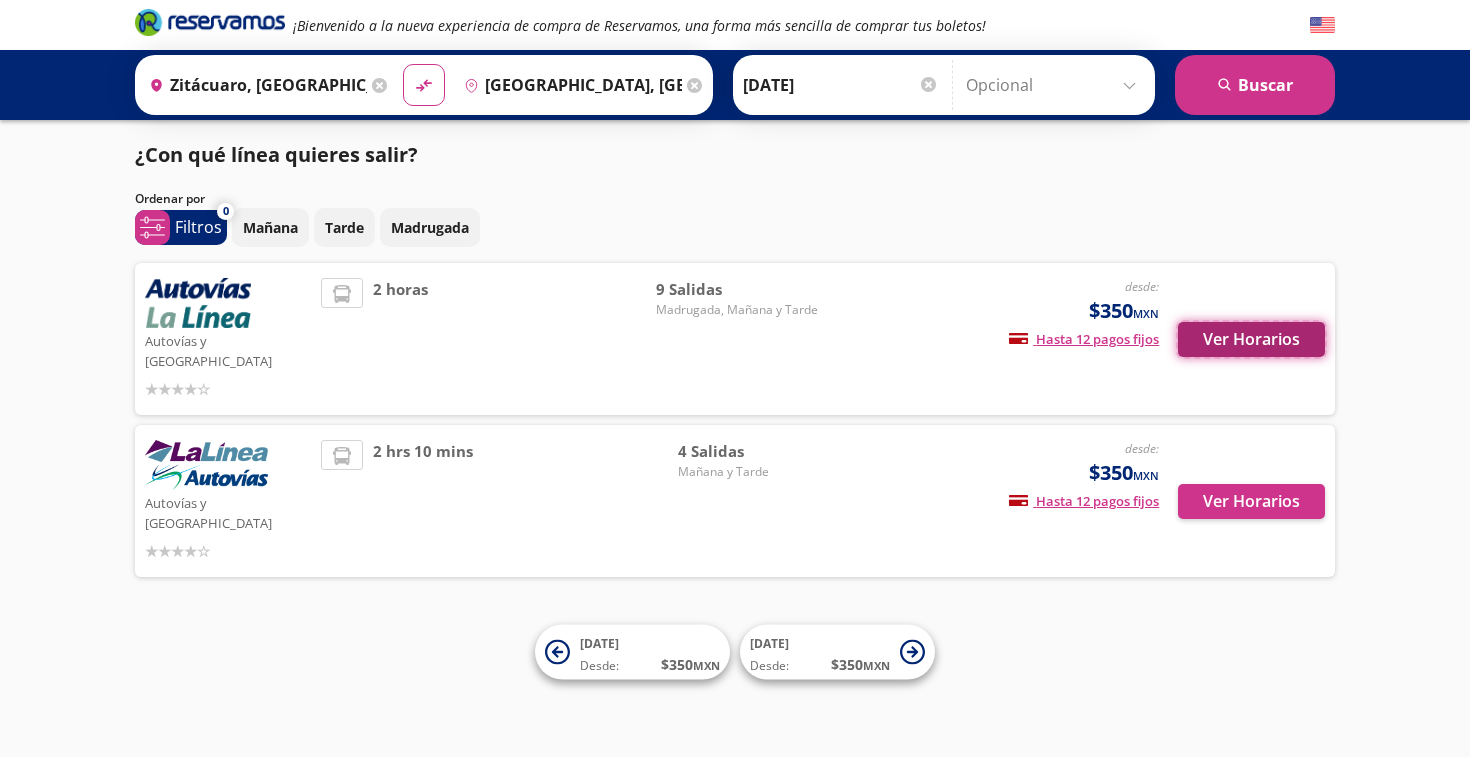 click on "Ver Horarios" at bounding box center [1251, 339] 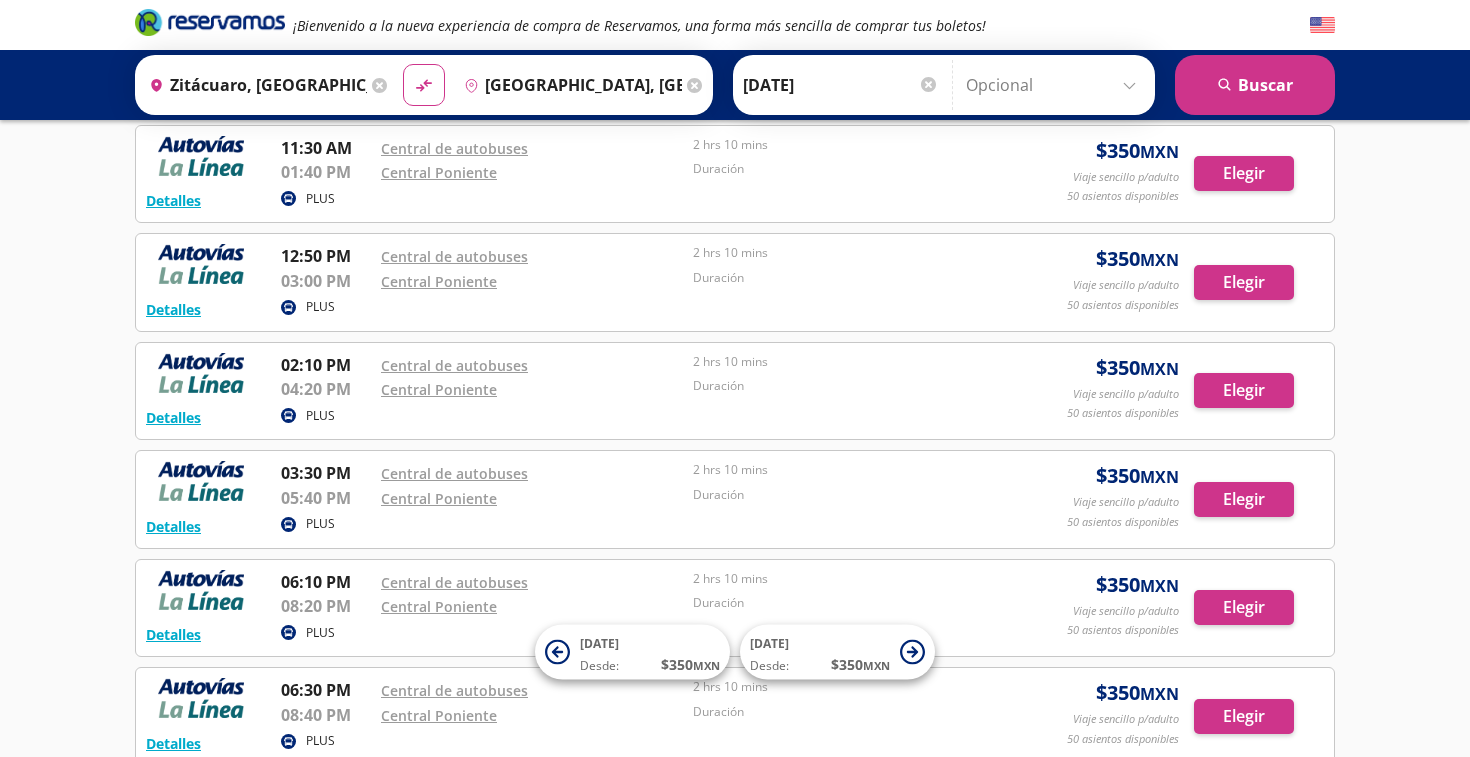 scroll, scrollTop: 427, scrollLeft: 0, axis: vertical 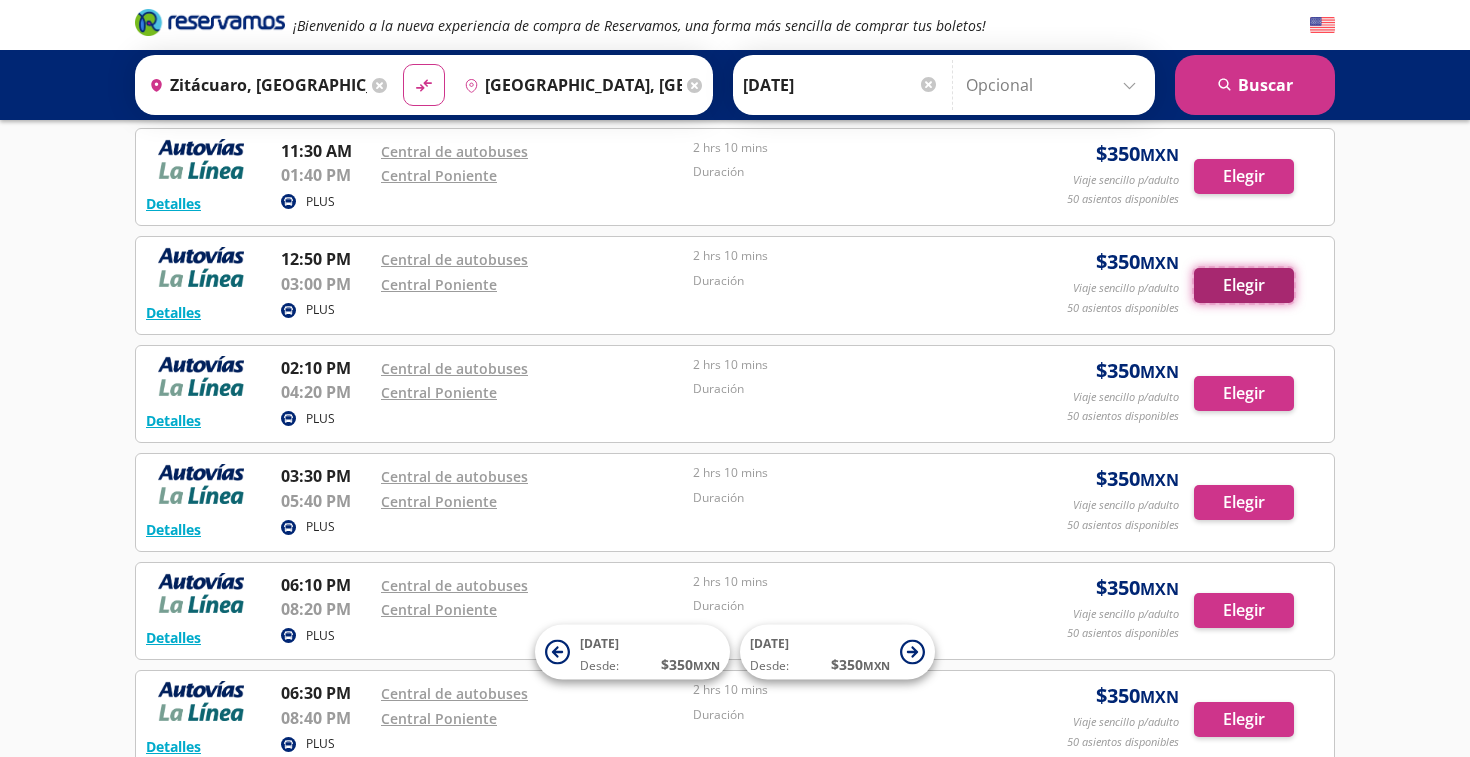 click on "Elegir" at bounding box center [1244, 285] 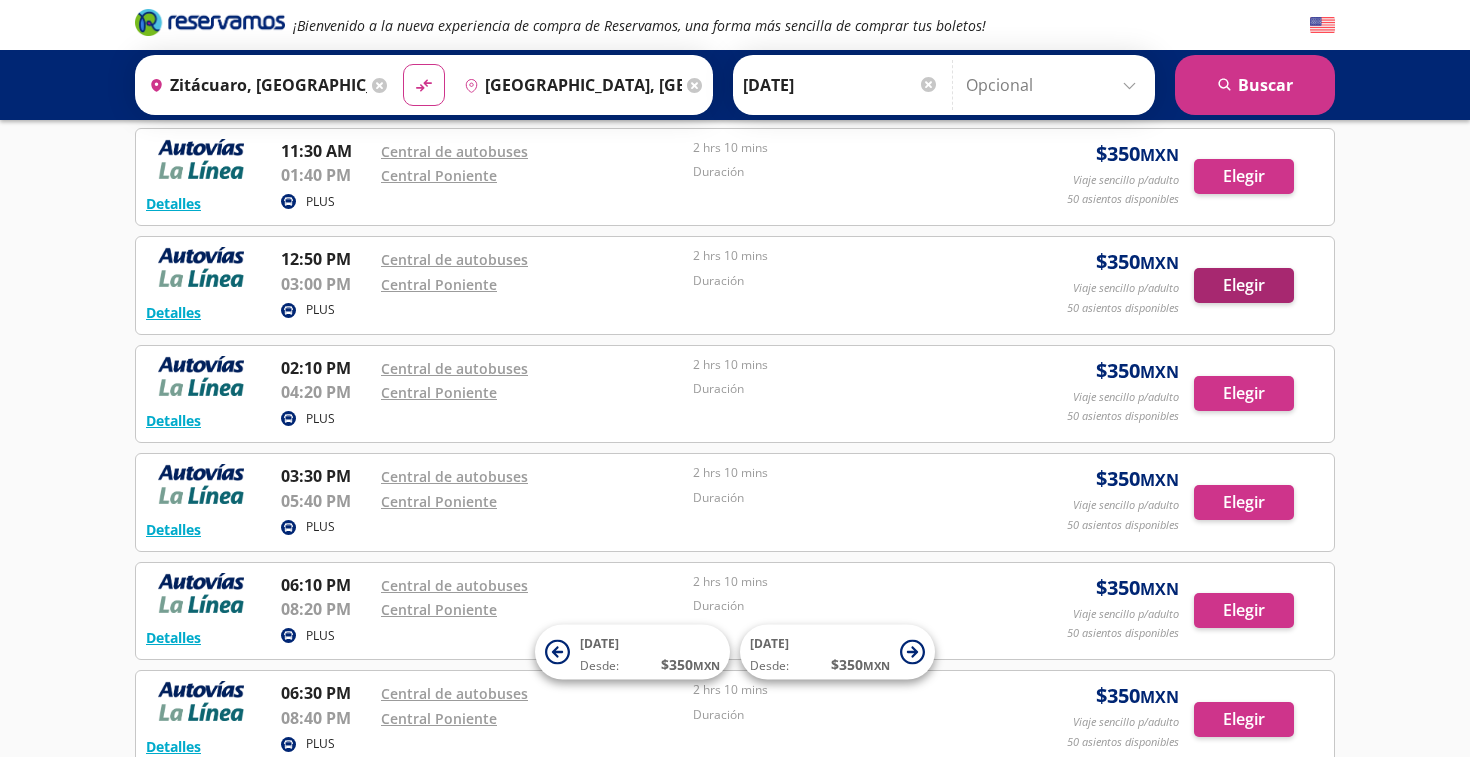 scroll, scrollTop: 0, scrollLeft: 0, axis: both 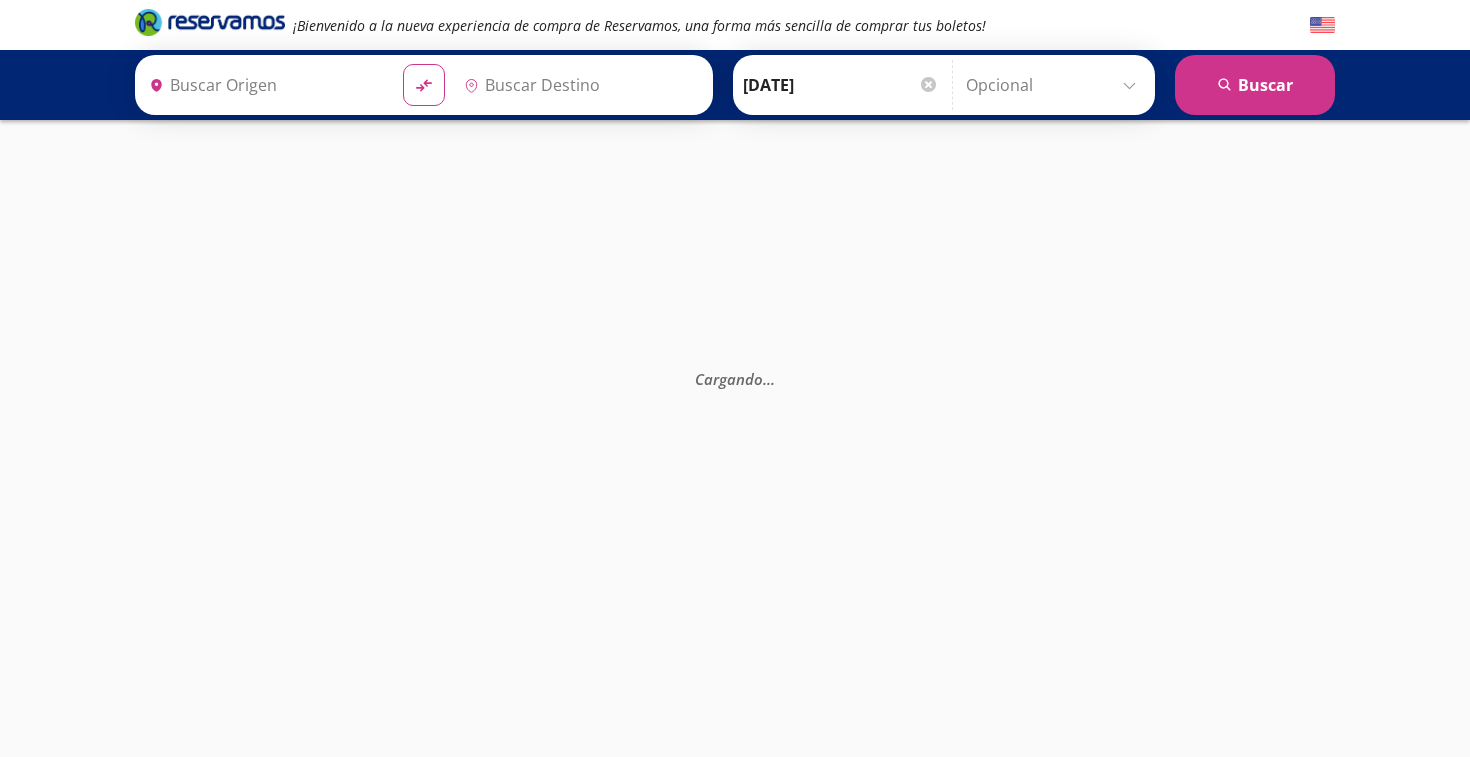 type on "[GEOGRAPHIC_DATA], [GEOGRAPHIC_DATA]" 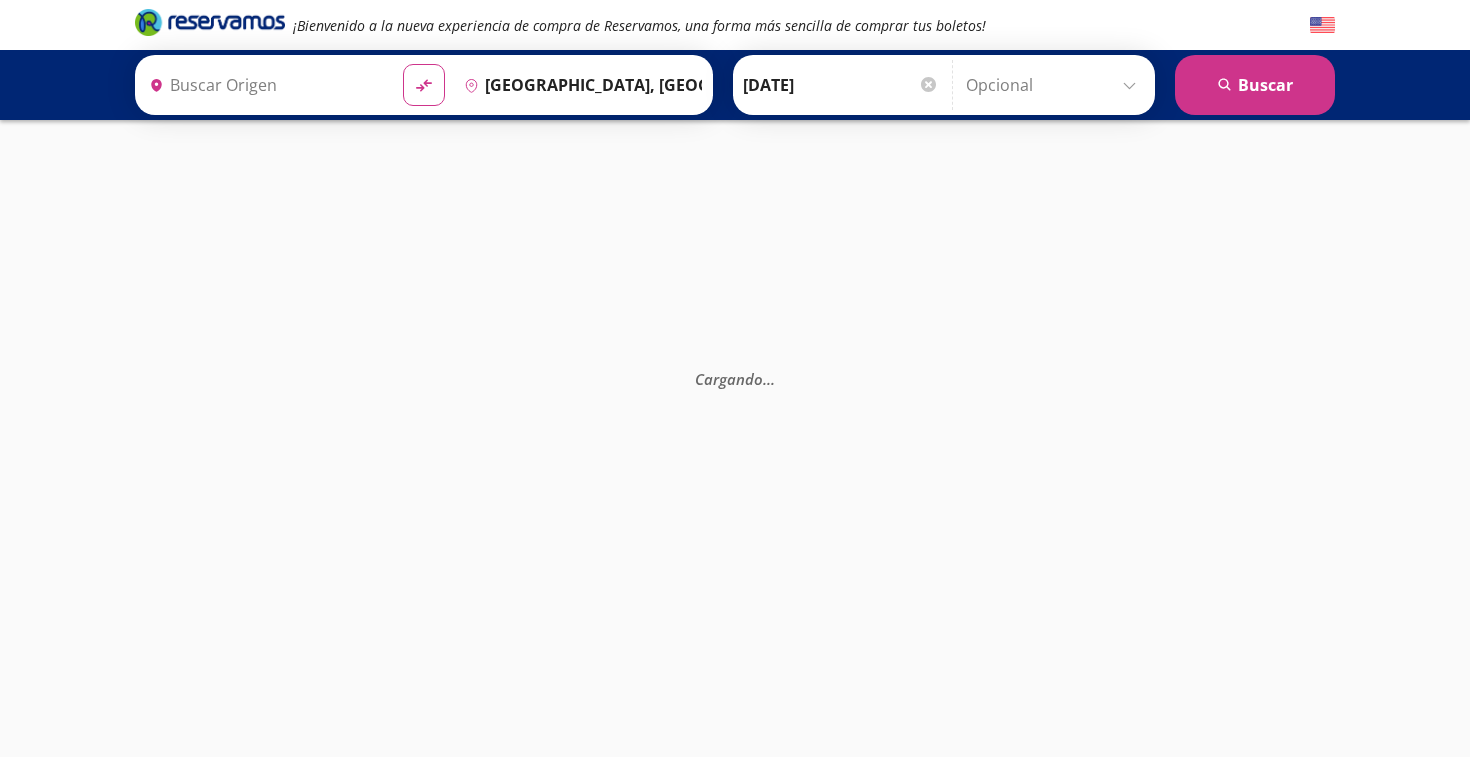type on "Zitácuaro, [GEOGRAPHIC_DATA]" 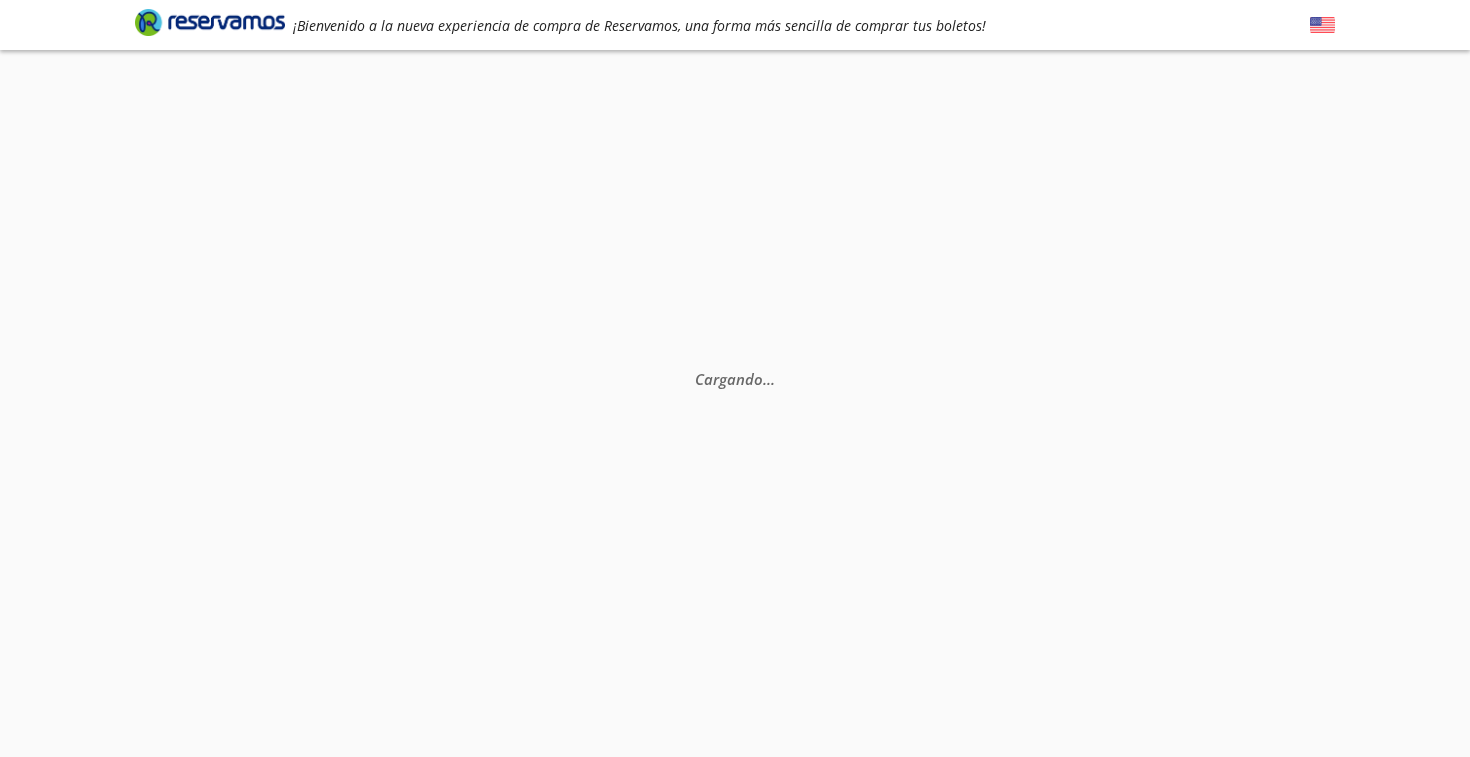 scroll, scrollTop: 0, scrollLeft: 0, axis: both 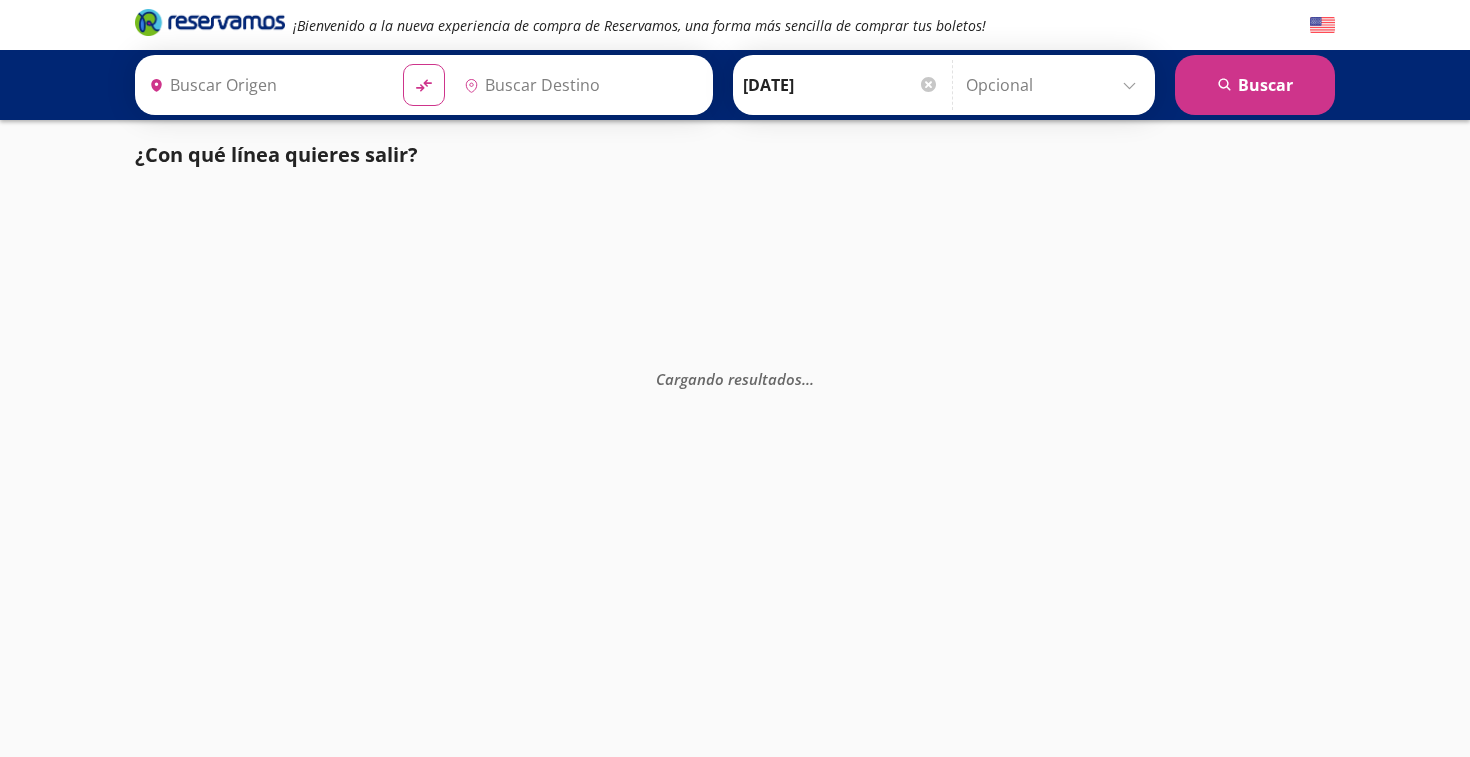 type on "[GEOGRAPHIC_DATA], [GEOGRAPHIC_DATA]" 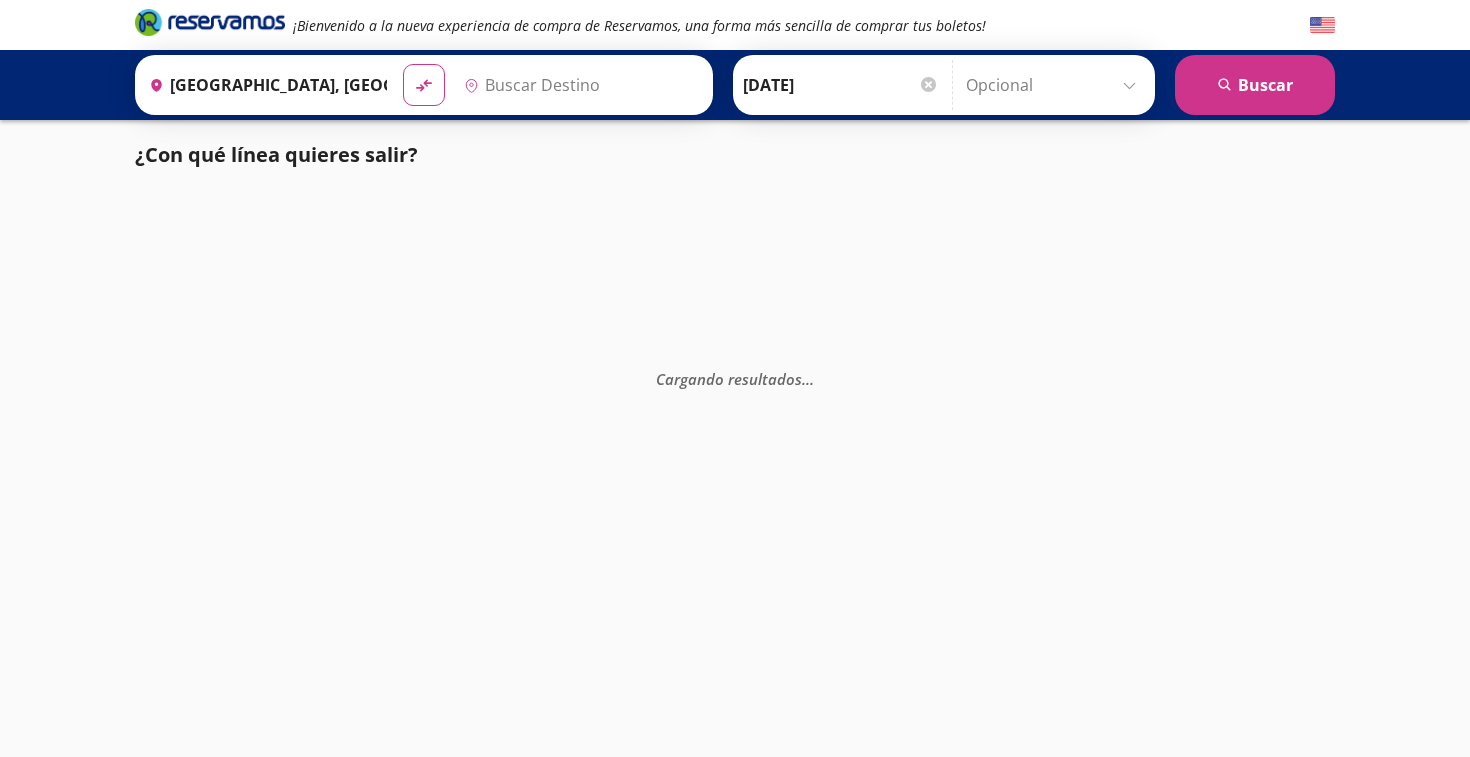 type on "Zitácuaro, [GEOGRAPHIC_DATA]" 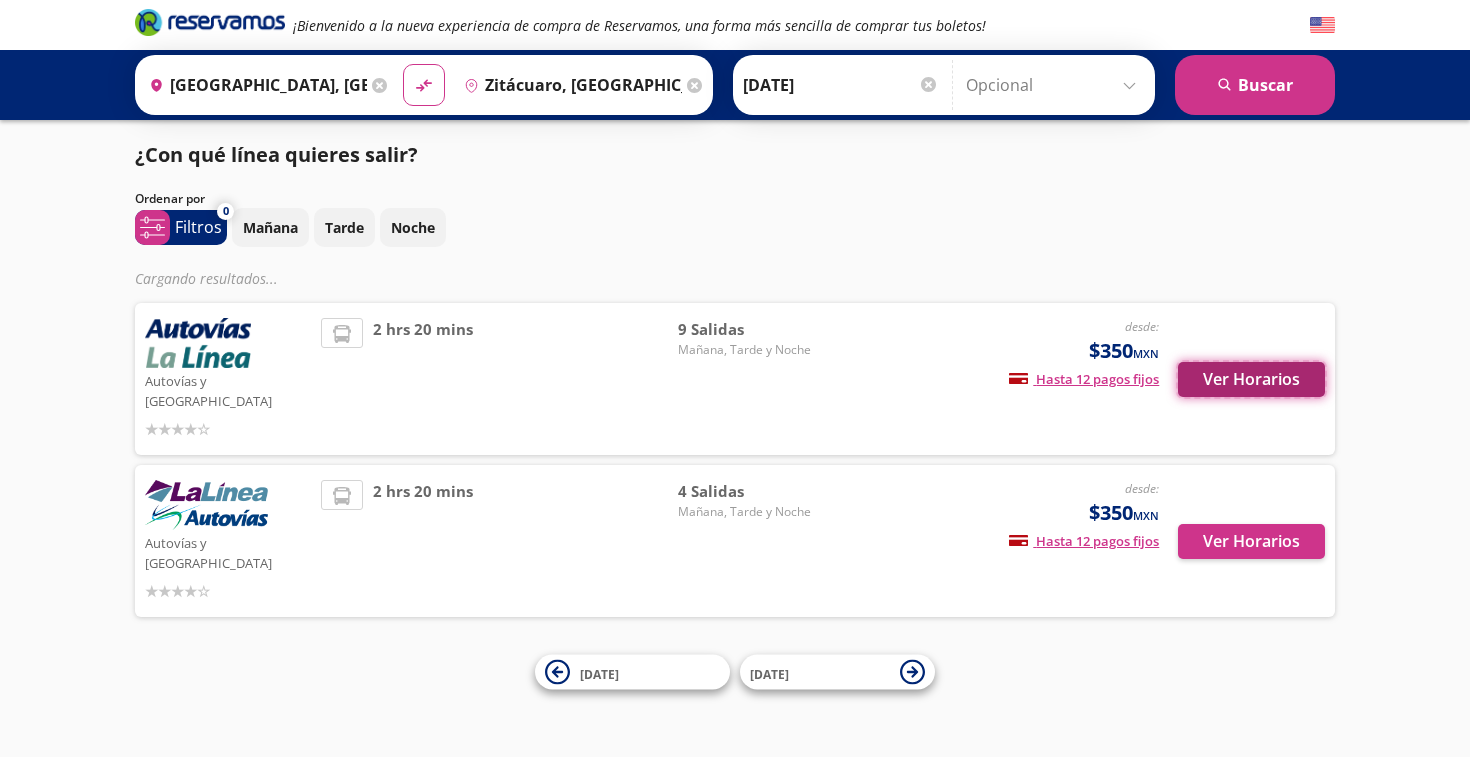click on "Ver Horarios" at bounding box center (1251, 379) 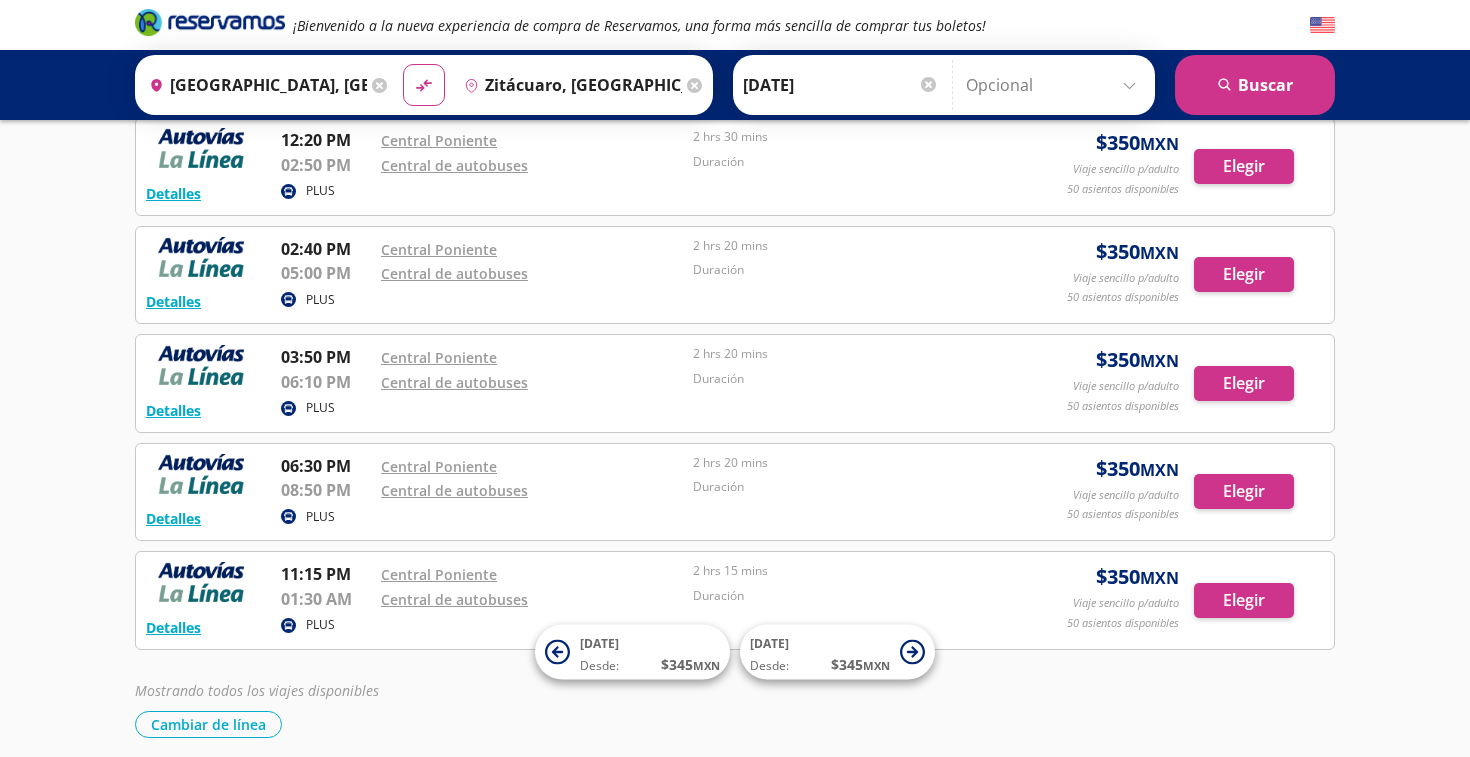 scroll, scrollTop: 539, scrollLeft: 0, axis: vertical 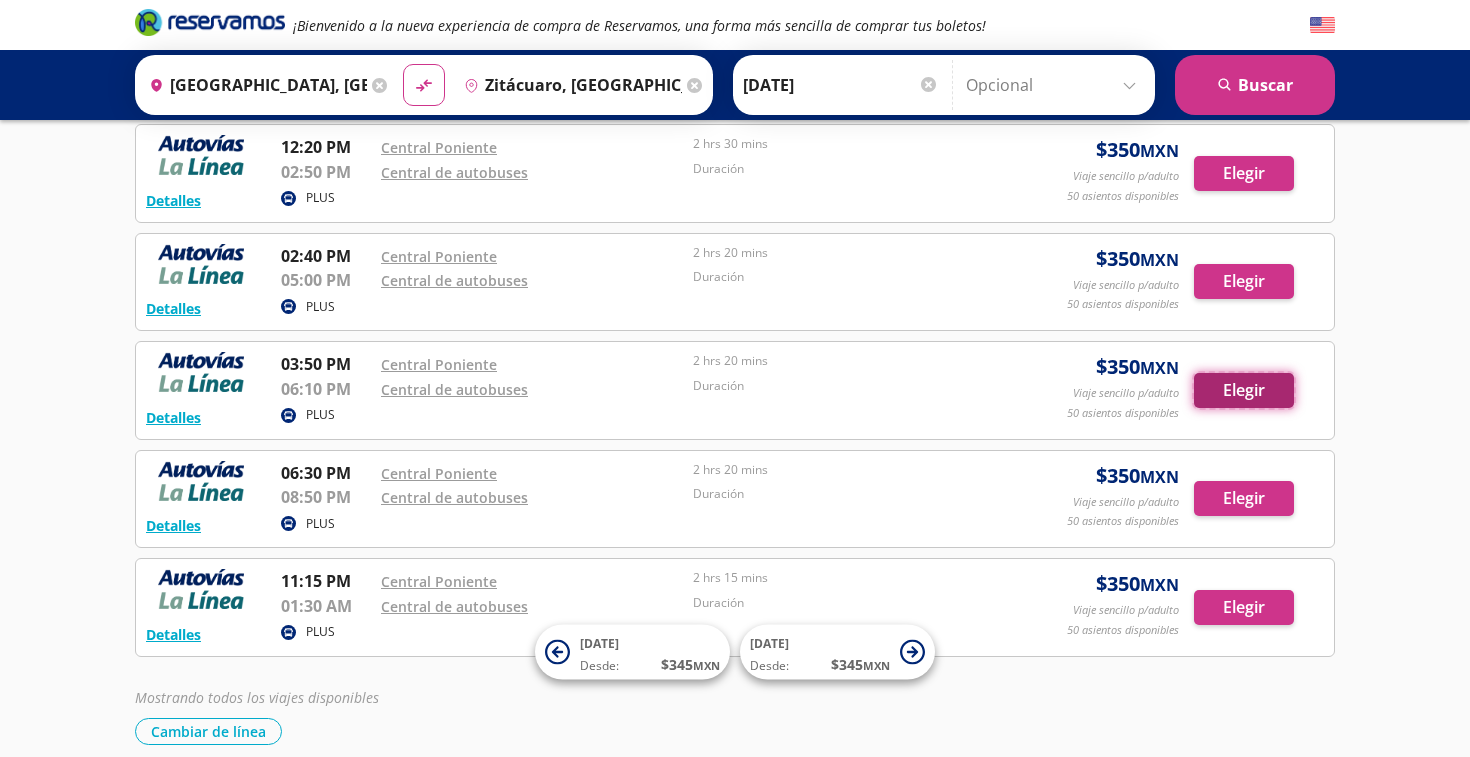 click on "Elegir" at bounding box center (1244, 390) 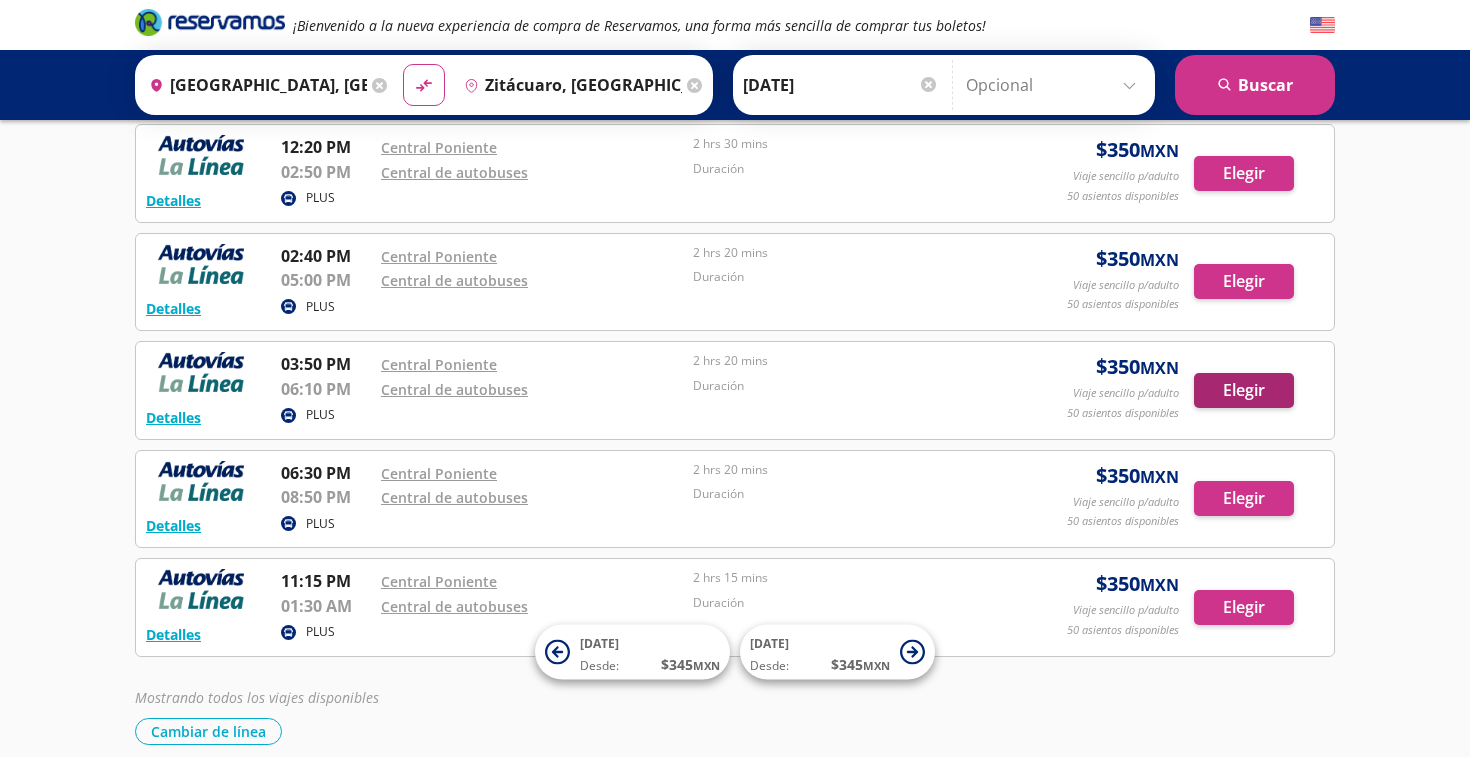 scroll, scrollTop: 0, scrollLeft: 0, axis: both 